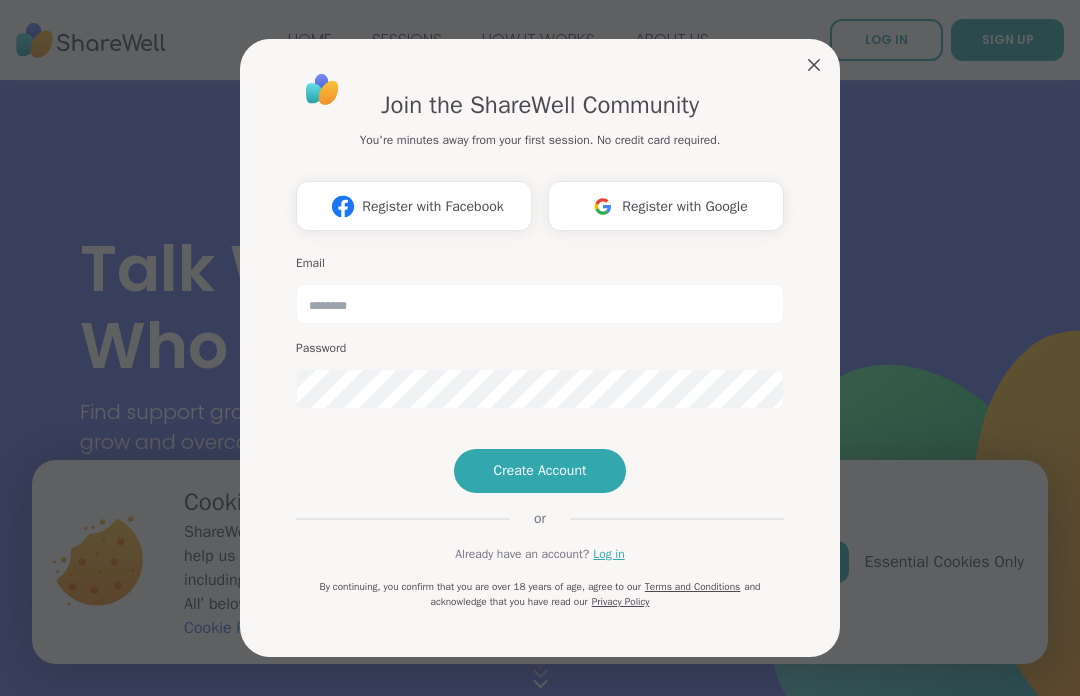scroll, scrollTop: 212, scrollLeft: 0, axis: vertical 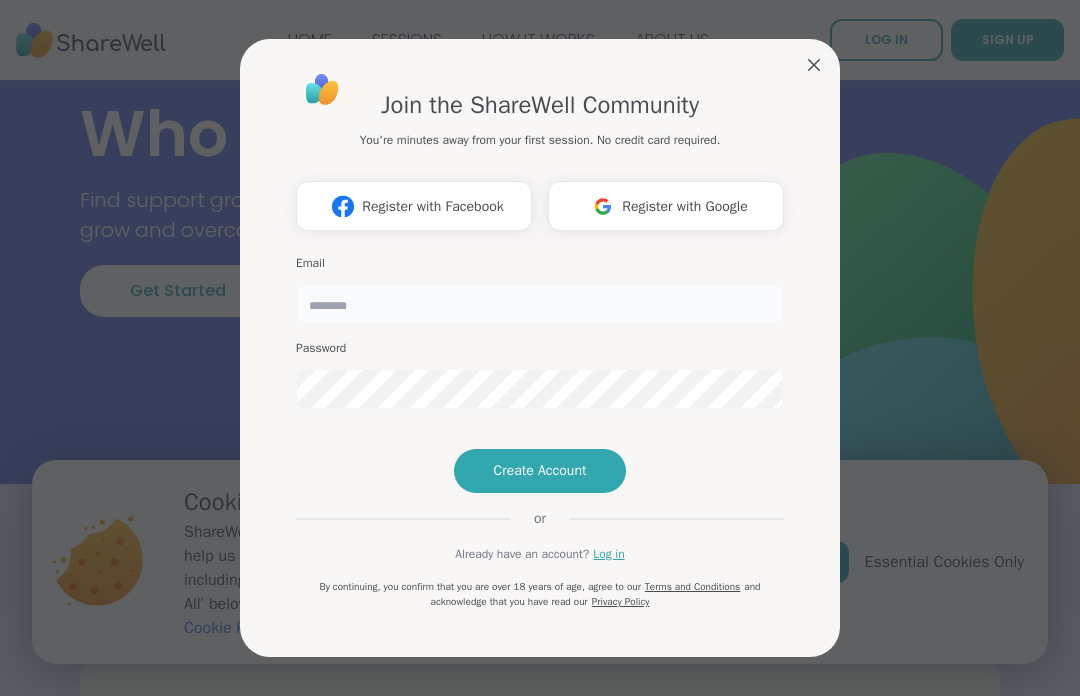 click at bounding box center (540, 304) 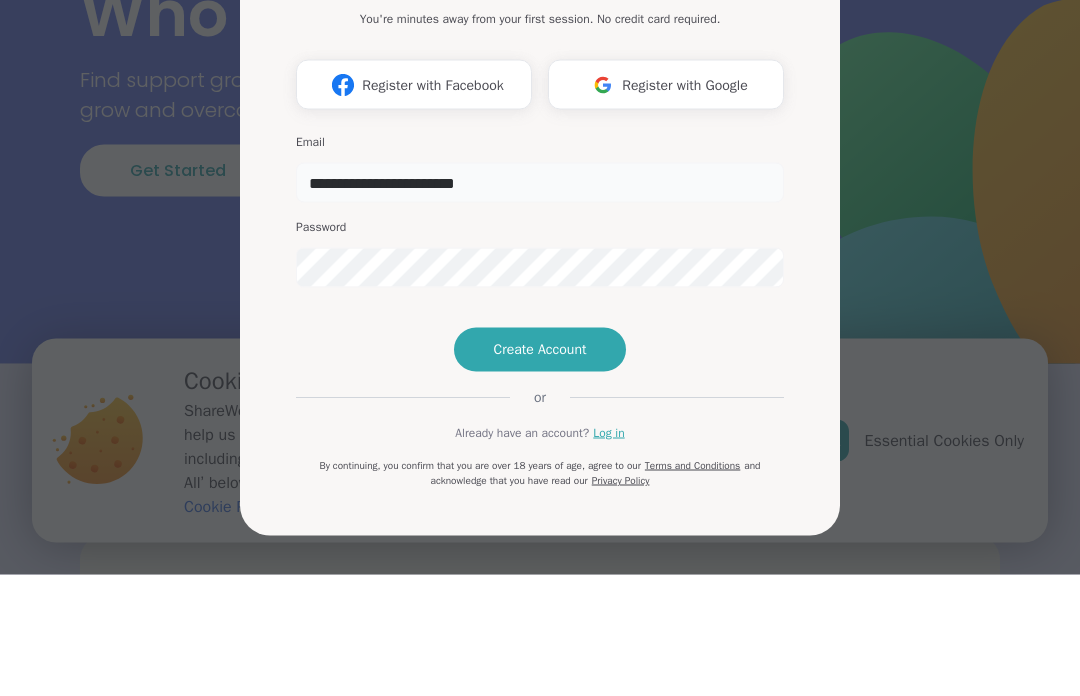 scroll, scrollTop: 0, scrollLeft: 0, axis: both 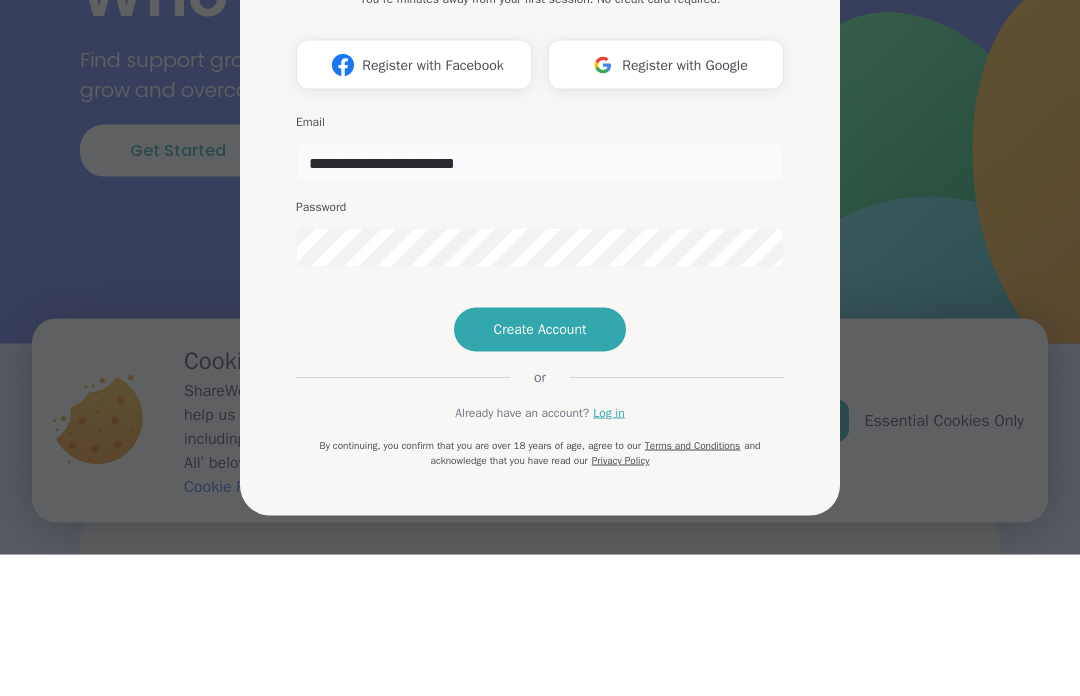 type on "**********" 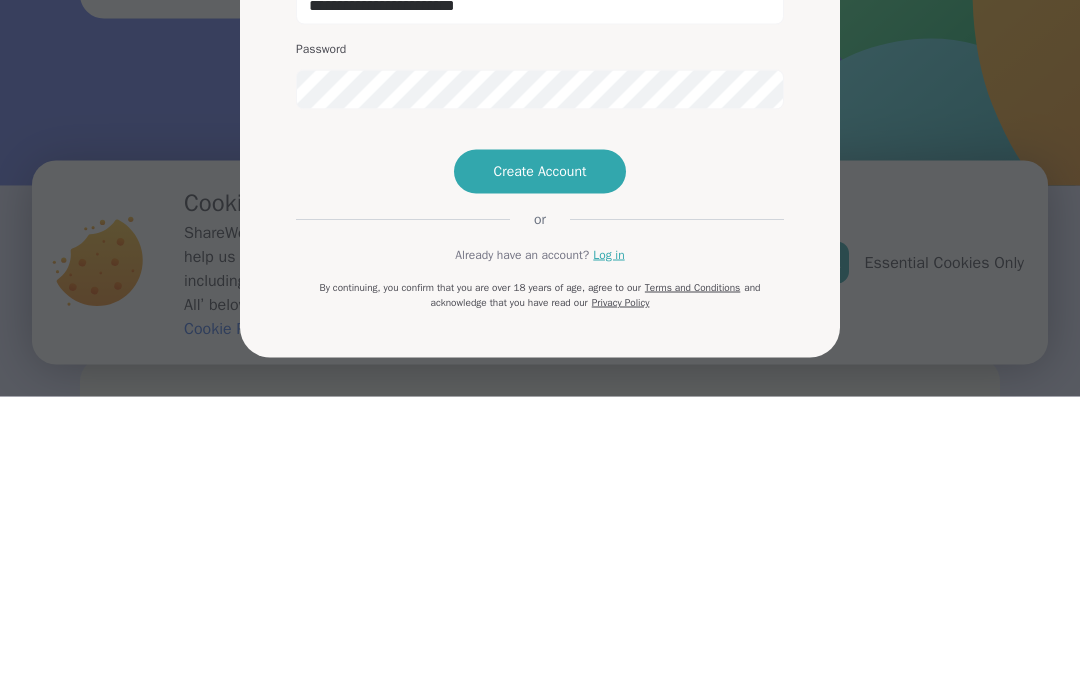click on "Create Account" at bounding box center (540, 471) 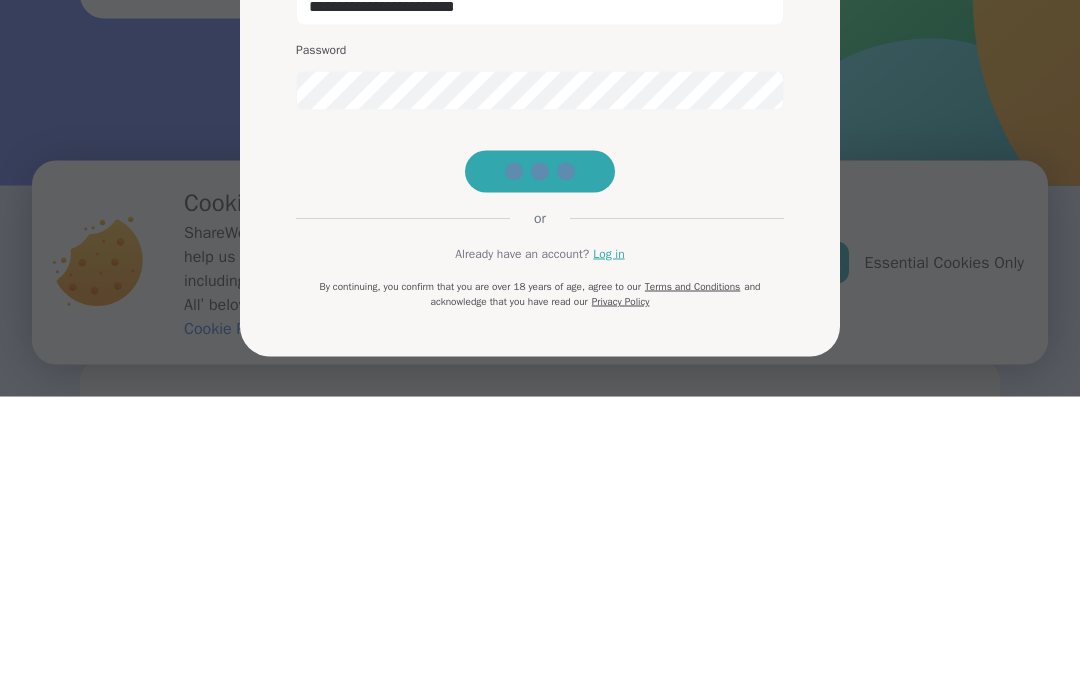 scroll, scrollTop: 511, scrollLeft: 0, axis: vertical 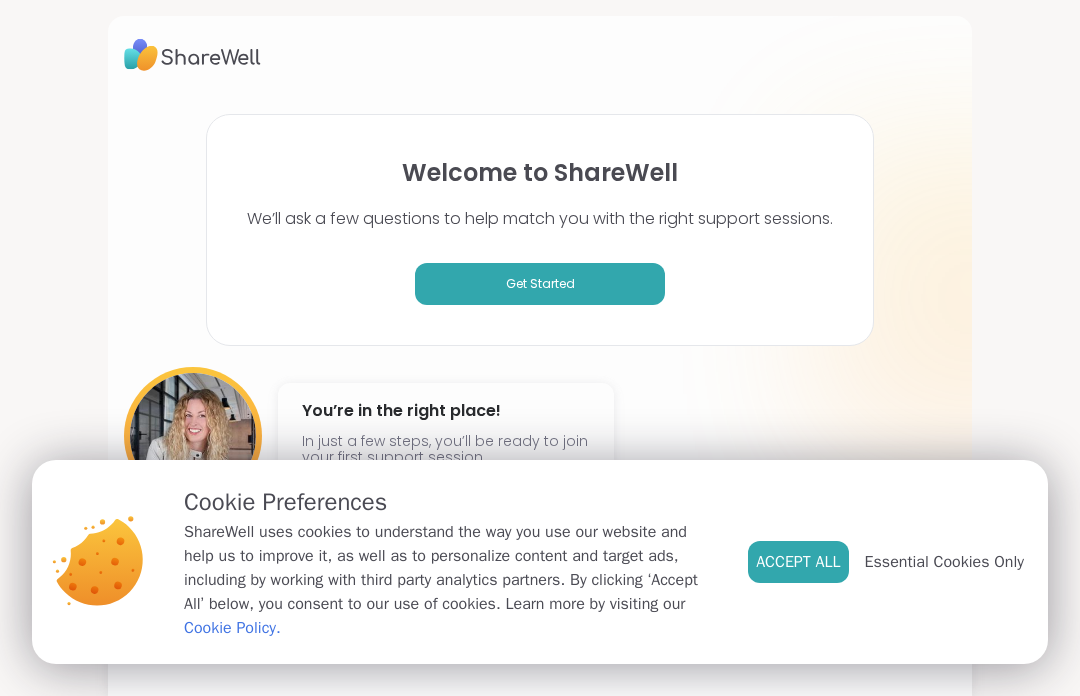click on "Essential Cookies Only" at bounding box center [944, 562] 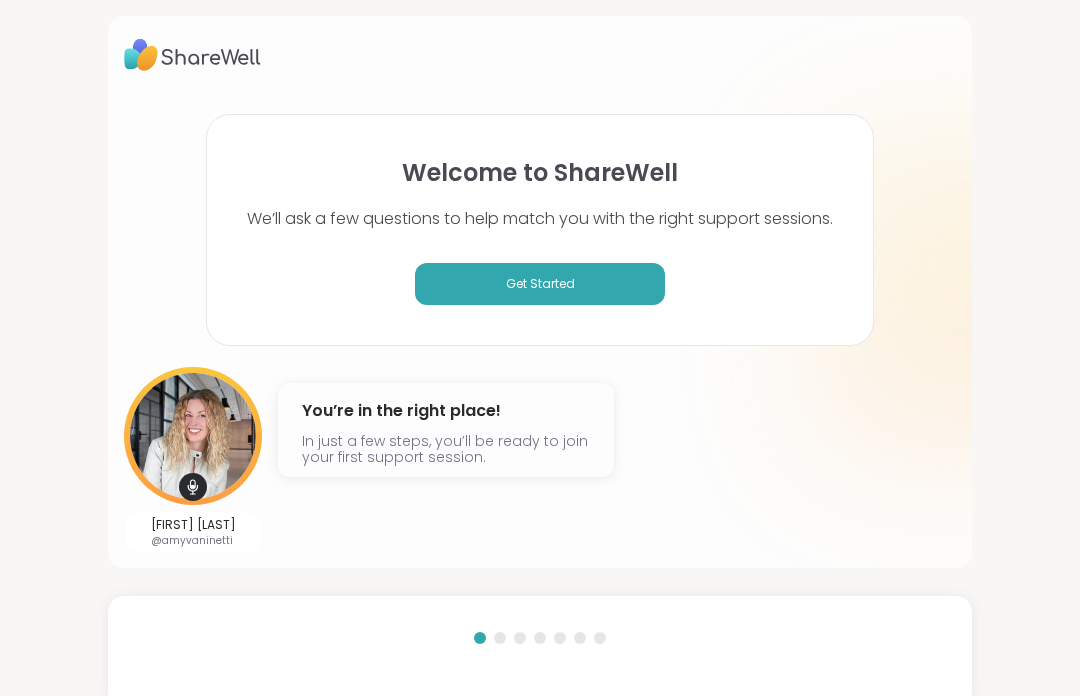 click on "Get Started" at bounding box center [540, 284] 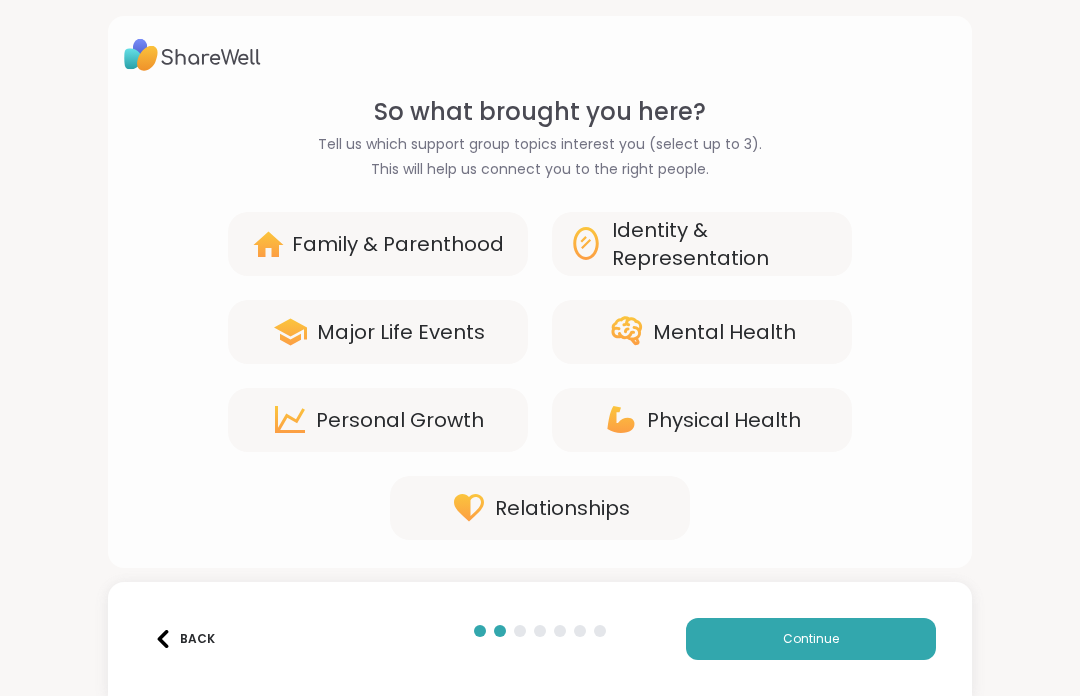 click on "Mental Health" at bounding box center (724, 332) 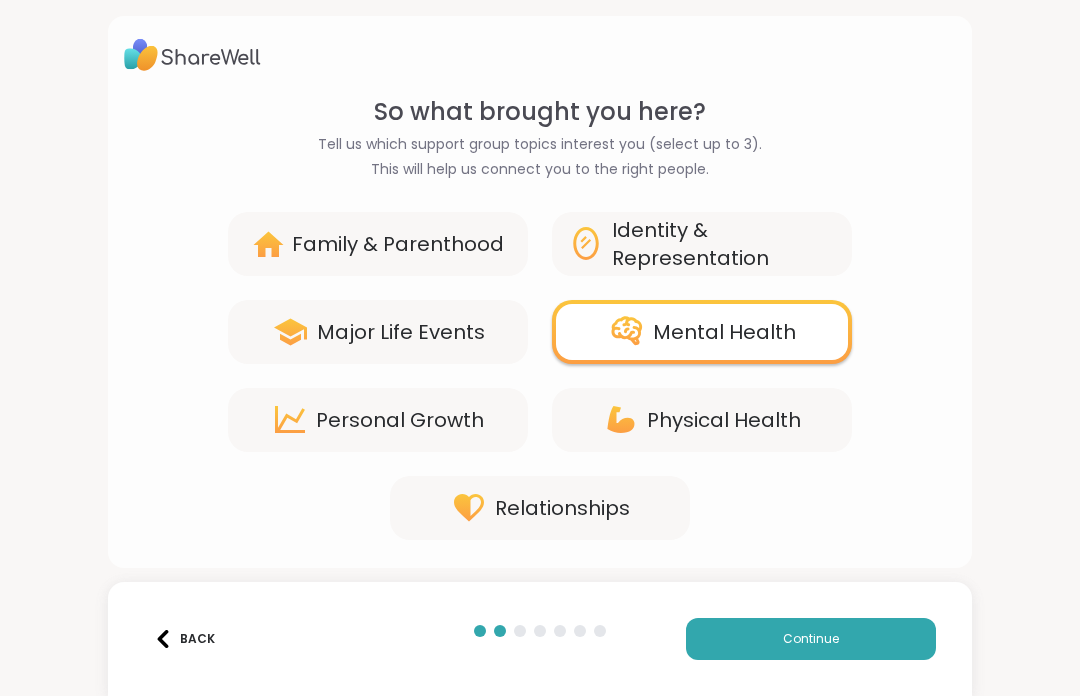 click on "Relationships" at bounding box center [540, 508] 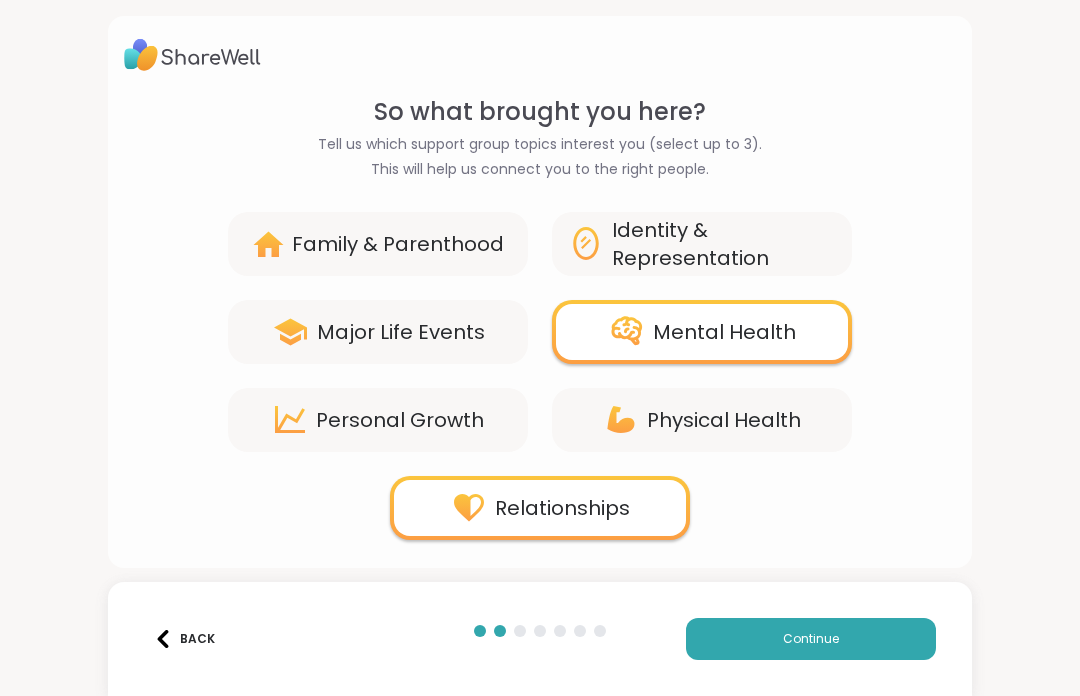 click on "Continue" at bounding box center [811, 639] 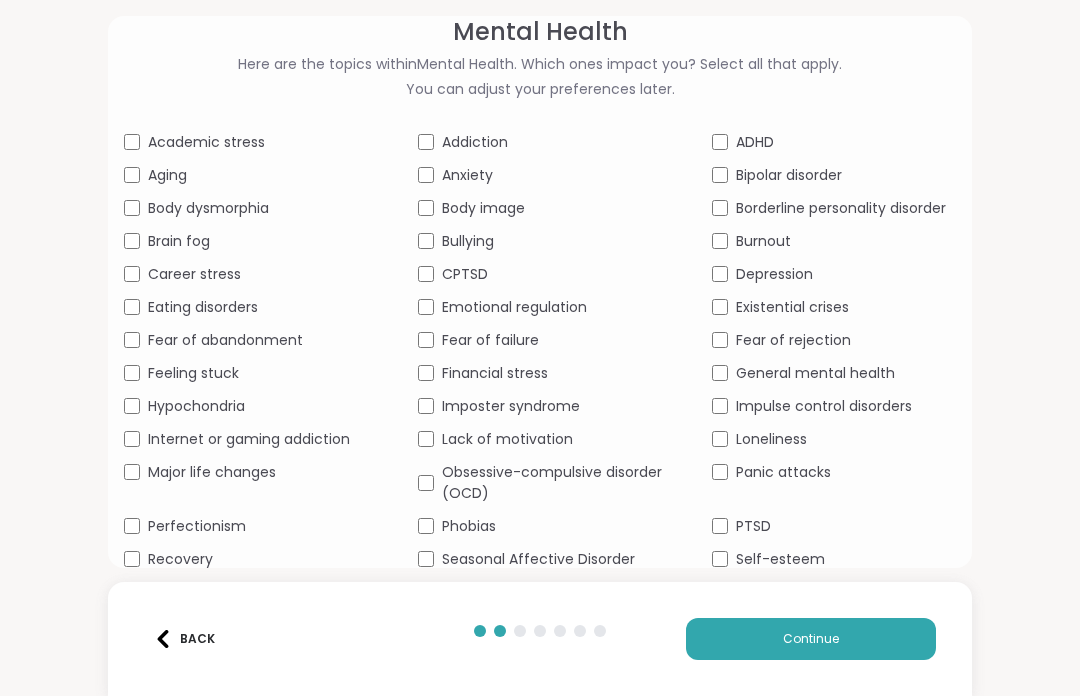 scroll, scrollTop: 79, scrollLeft: 0, axis: vertical 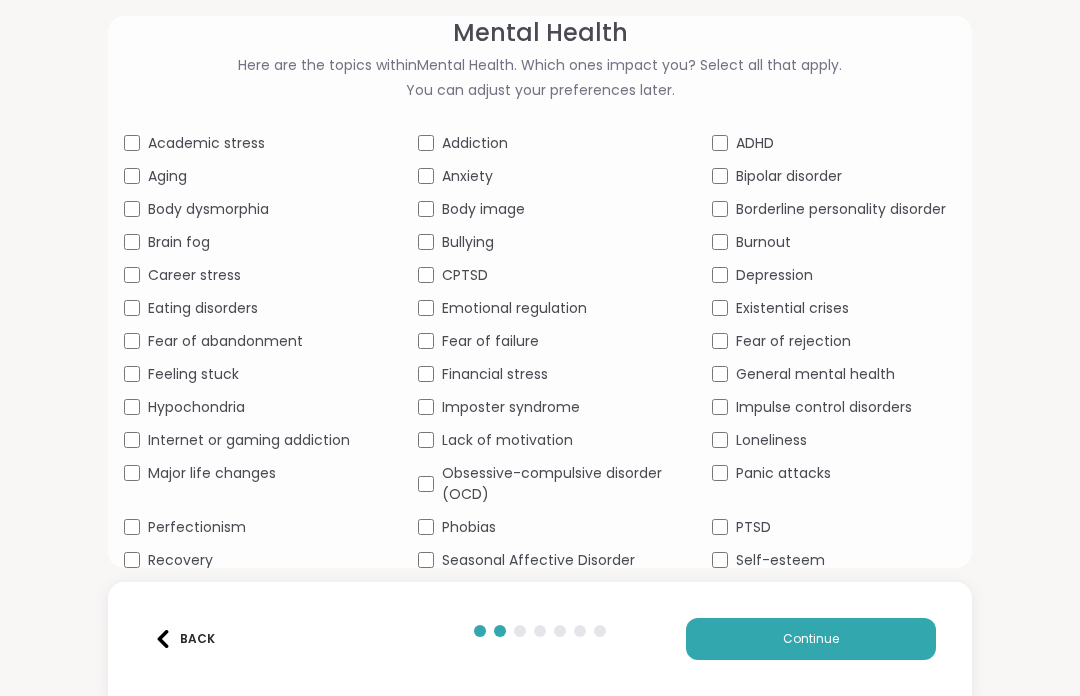 click on "Aging" at bounding box center [167, 176] 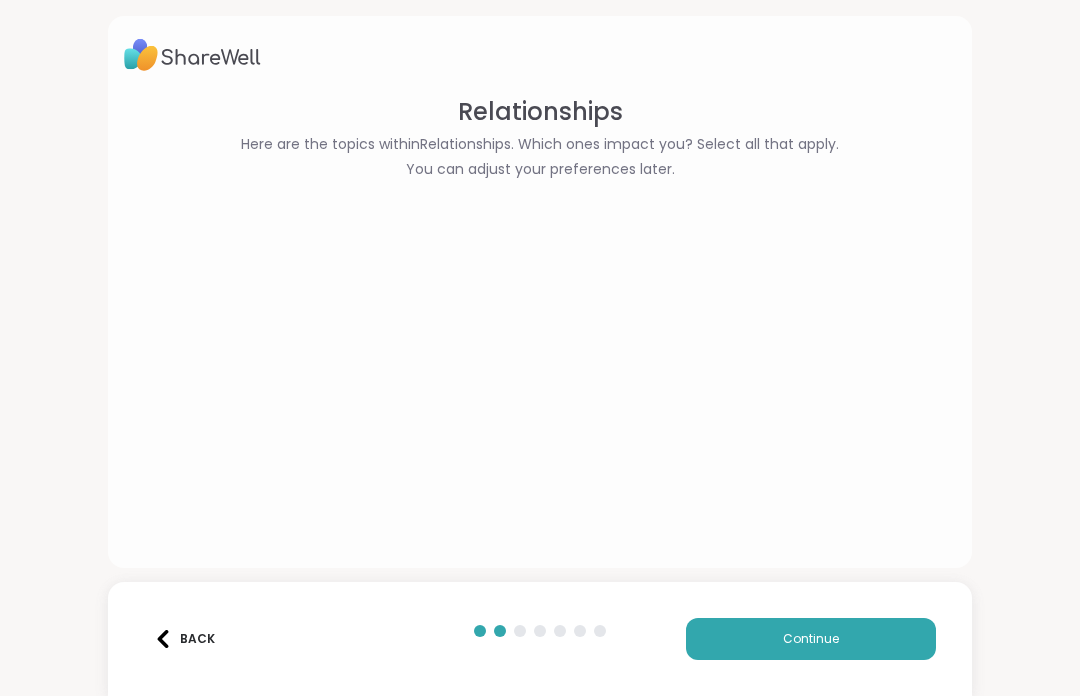scroll, scrollTop: 0, scrollLeft: 0, axis: both 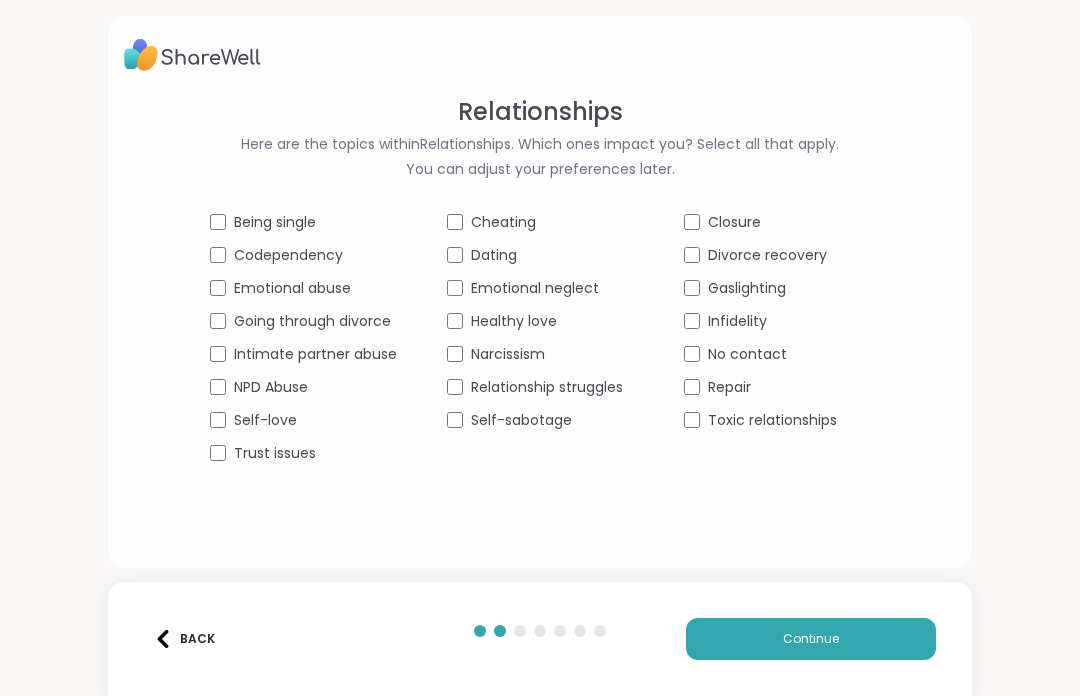 click on "Relationship struggles" at bounding box center (547, 387) 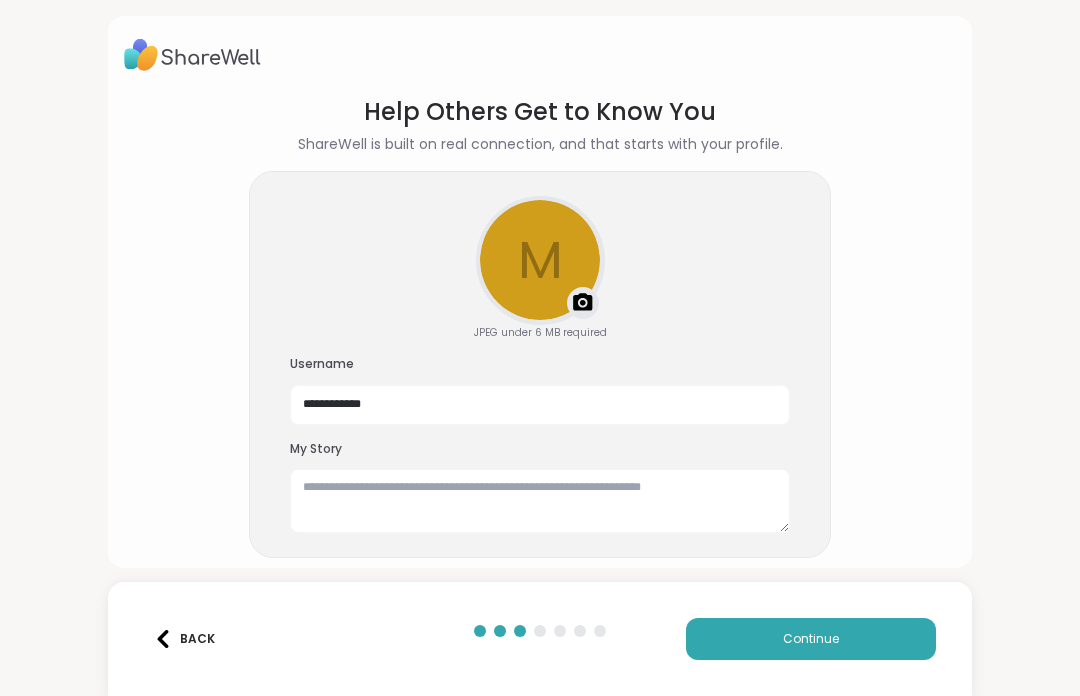 click on "Continue" at bounding box center (811, 639) 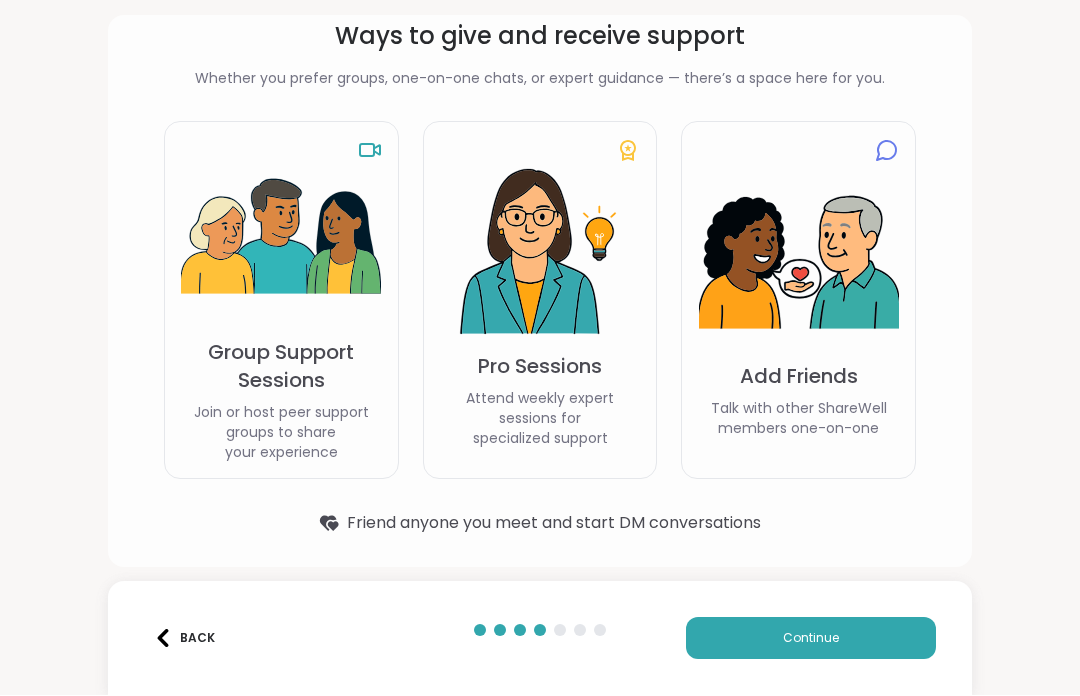 scroll, scrollTop: 89, scrollLeft: 0, axis: vertical 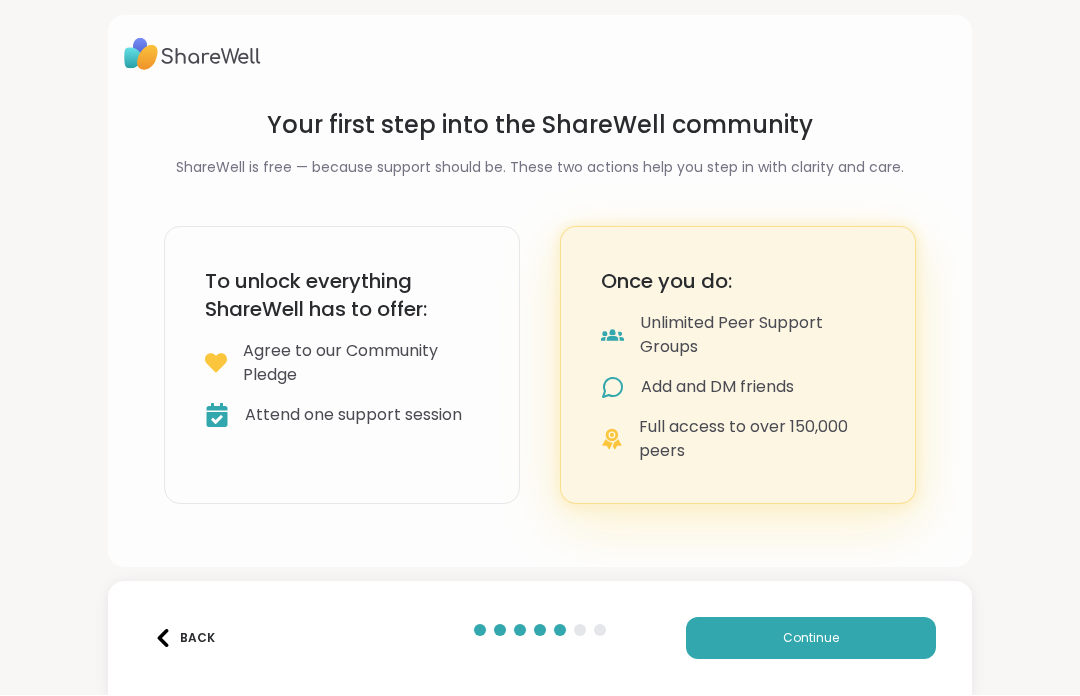 click on "Continue" at bounding box center (811, 639) 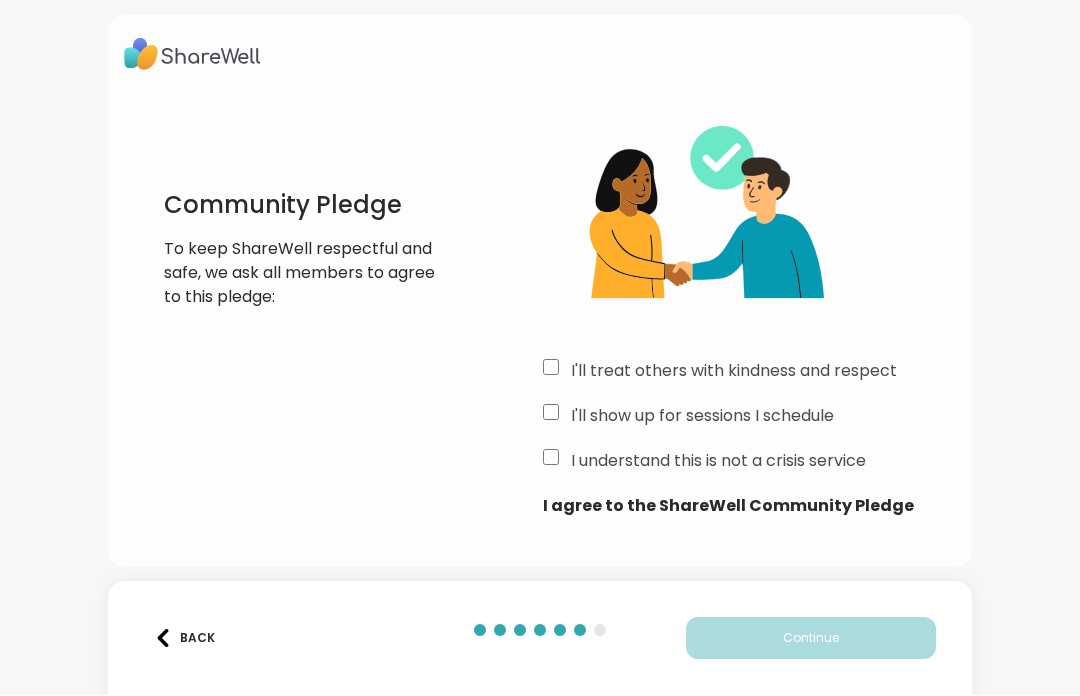 click on "I'll treat others with kindness and respect" at bounding box center [734, 372] 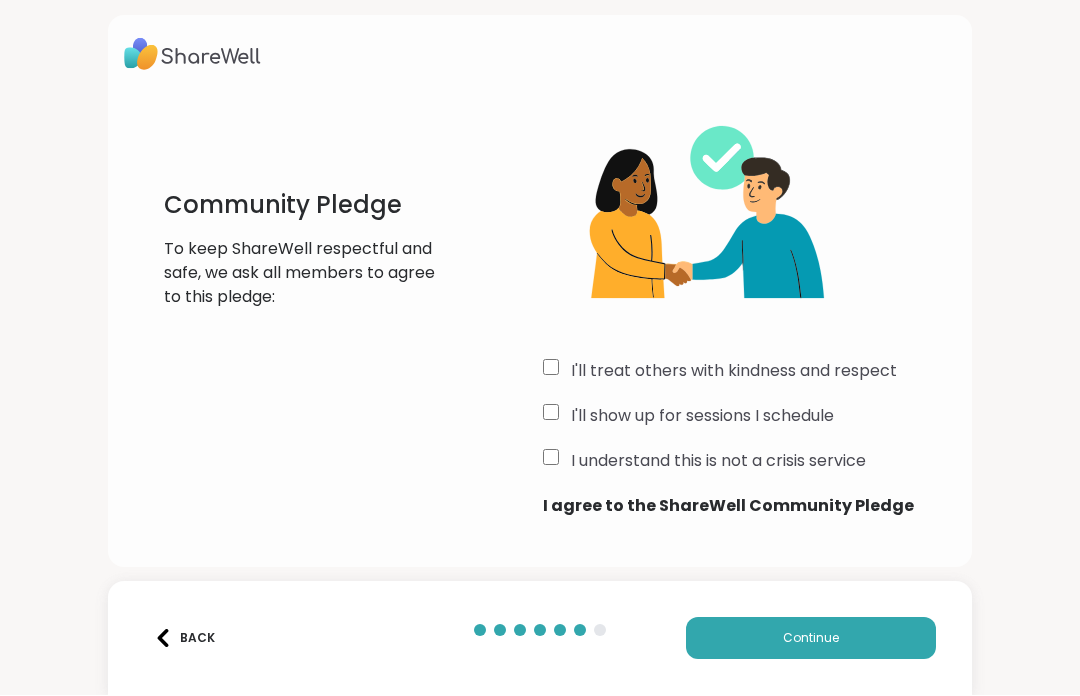 click on "Continue" at bounding box center [811, 639] 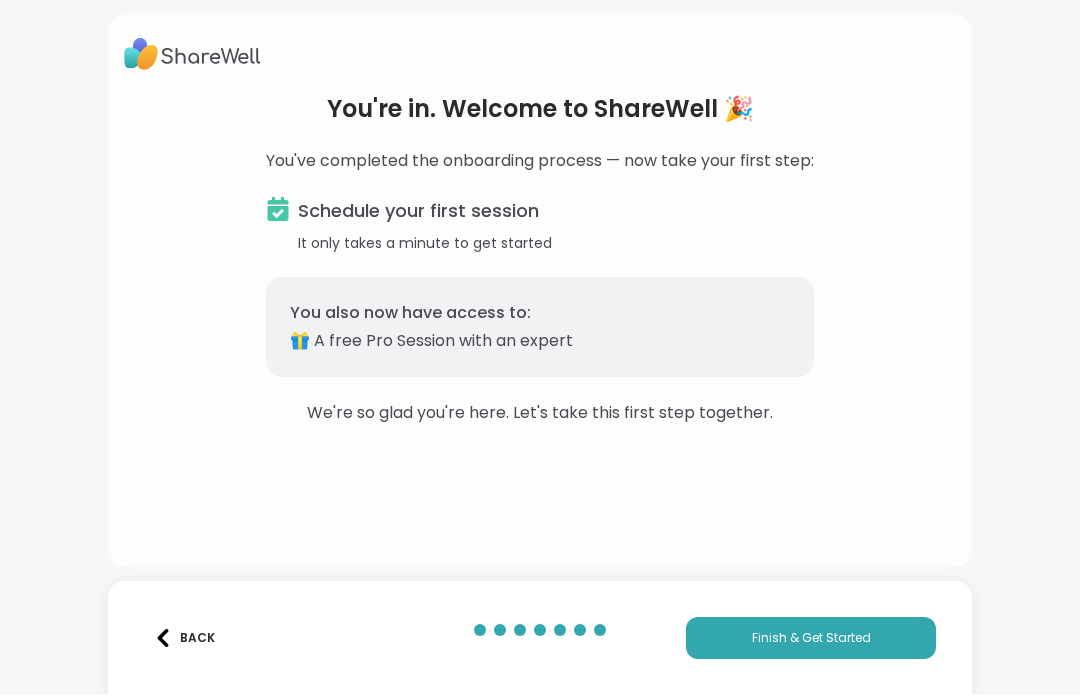 click on "Schedule your first session" at bounding box center [418, 212] 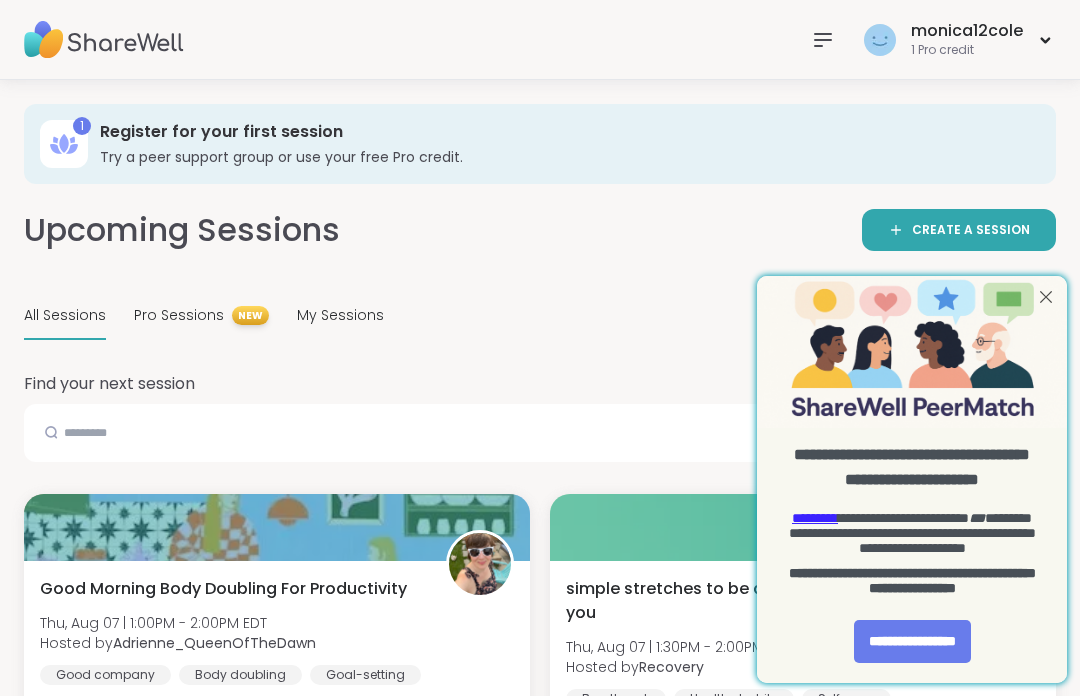 scroll, scrollTop: 0, scrollLeft: 0, axis: both 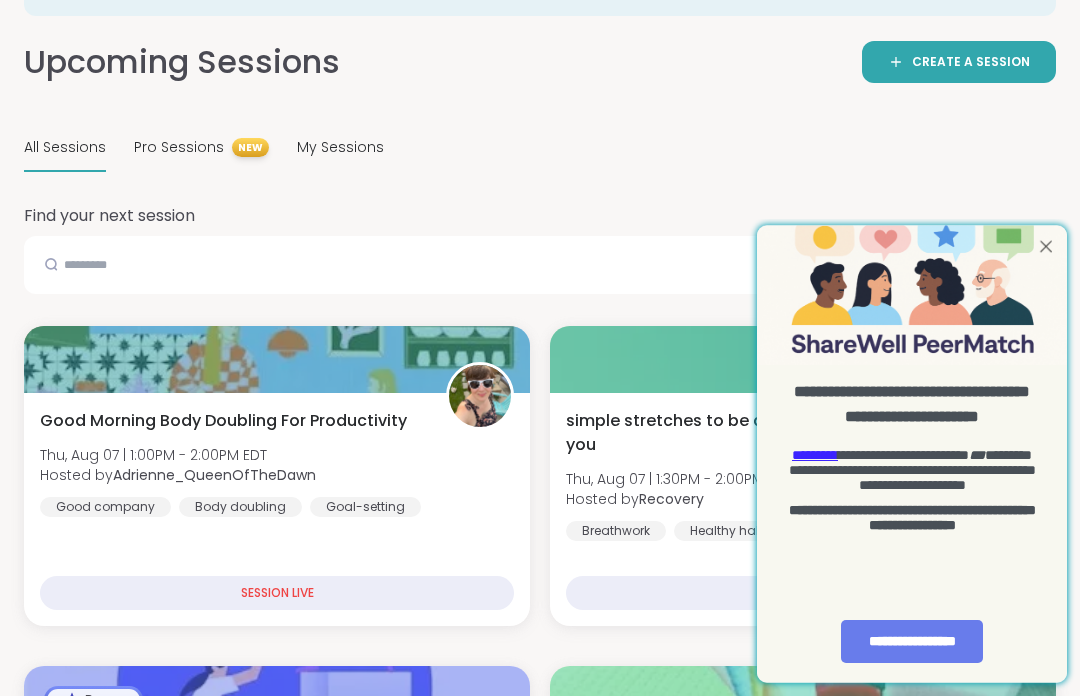 click on "**********" at bounding box center [912, 640] 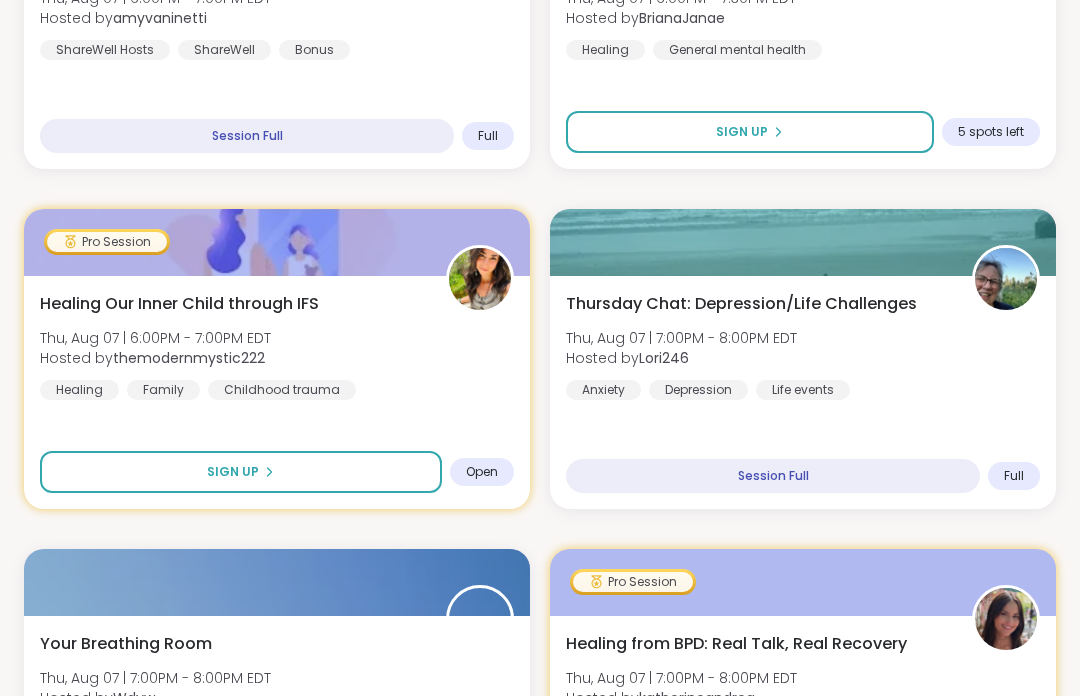 scroll, scrollTop: 3009, scrollLeft: 0, axis: vertical 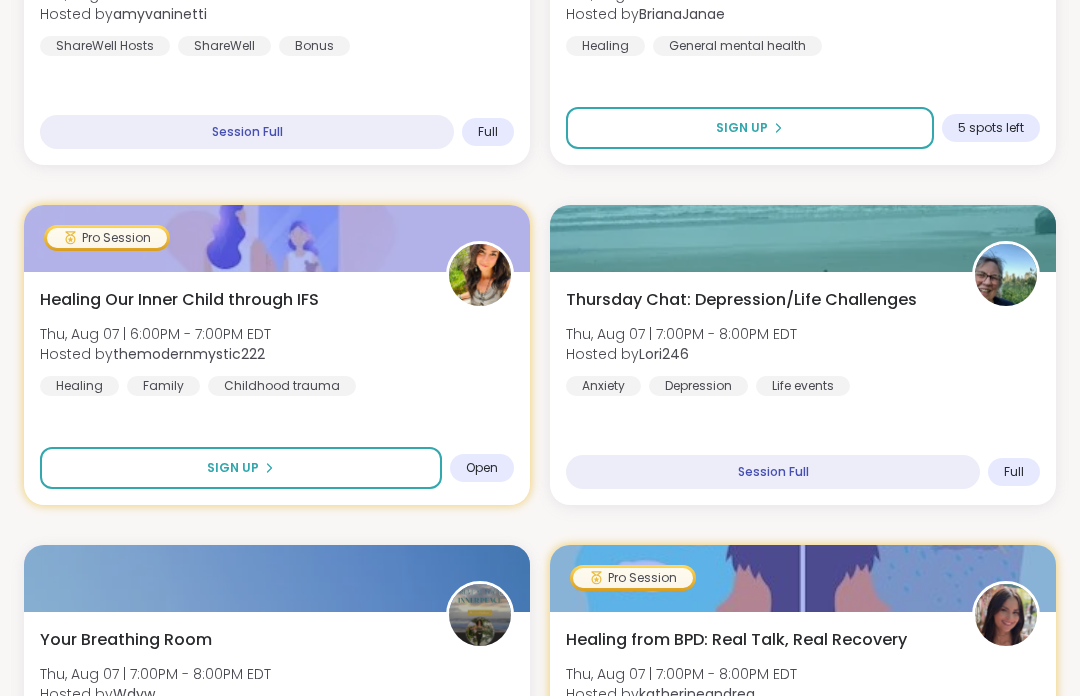 click on "Life events" at bounding box center [803, 386] 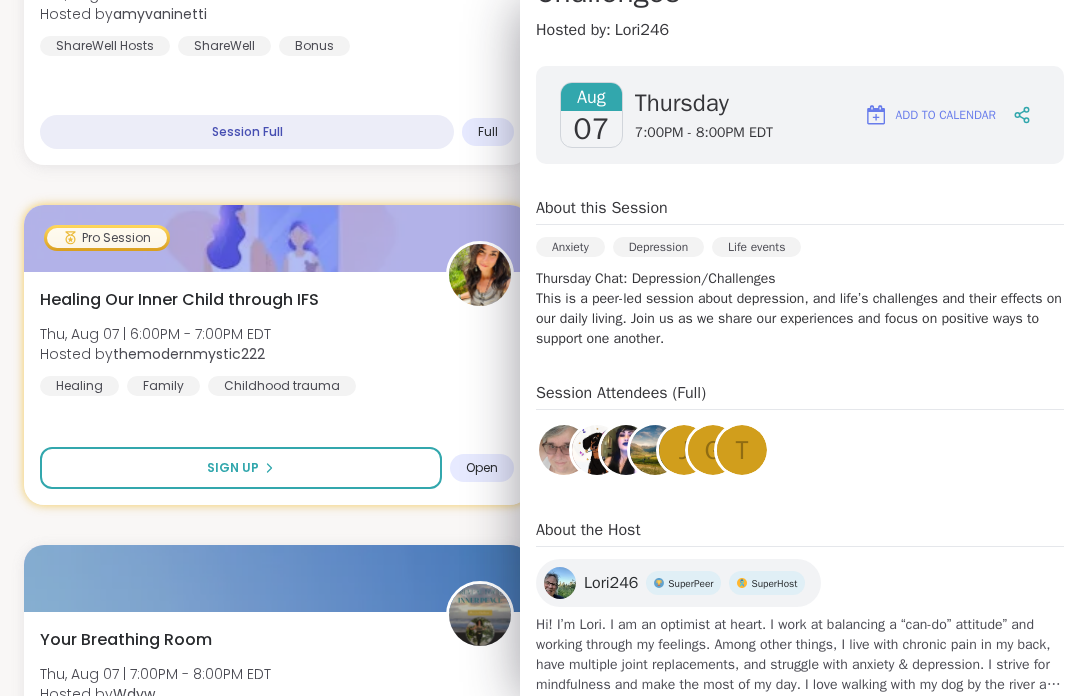 scroll, scrollTop: 260, scrollLeft: 0, axis: vertical 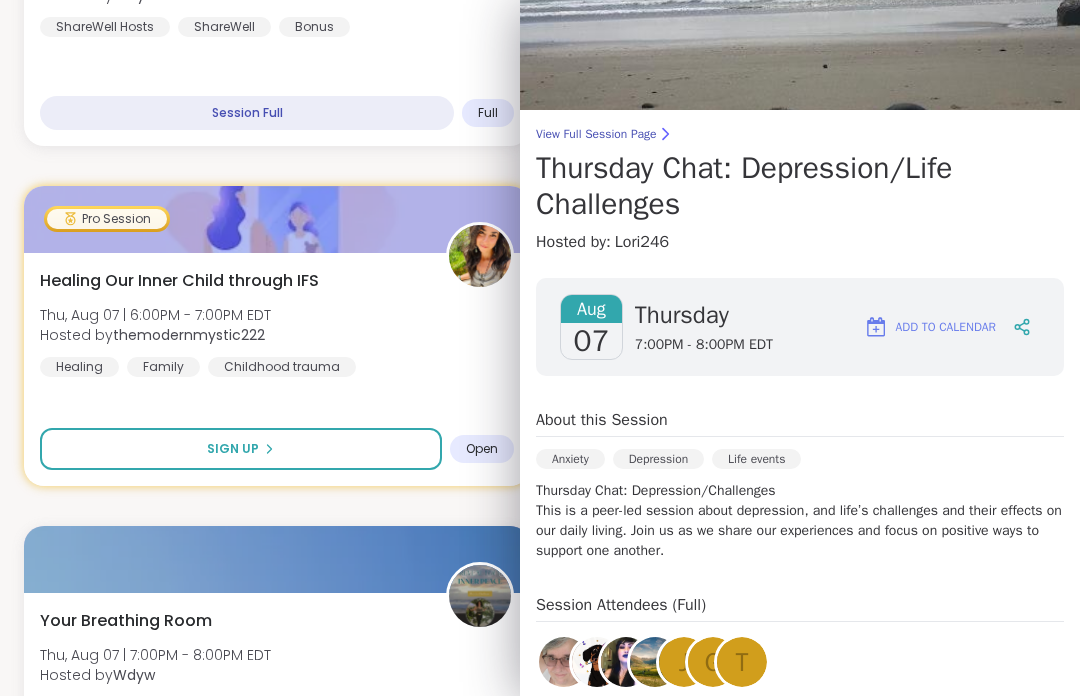 click on "View Full Session Page" at bounding box center [800, 134] 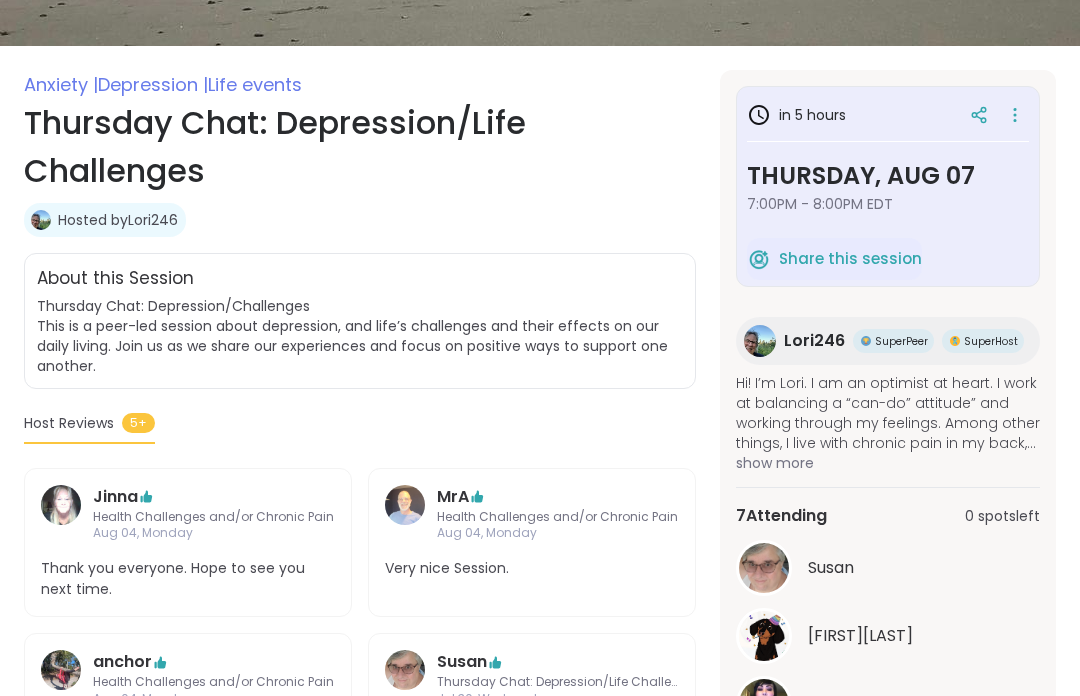 scroll, scrollTop: 0, scrollLeft: 0, axis: both 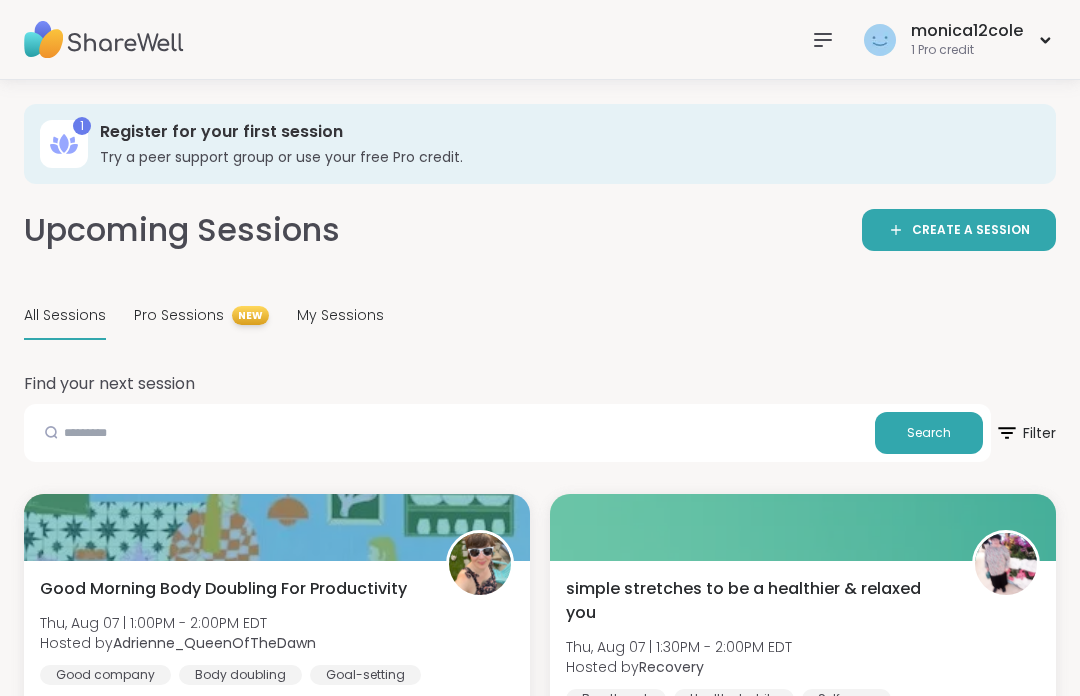 click on "Register for your first session" at bounding box center (564, 132) 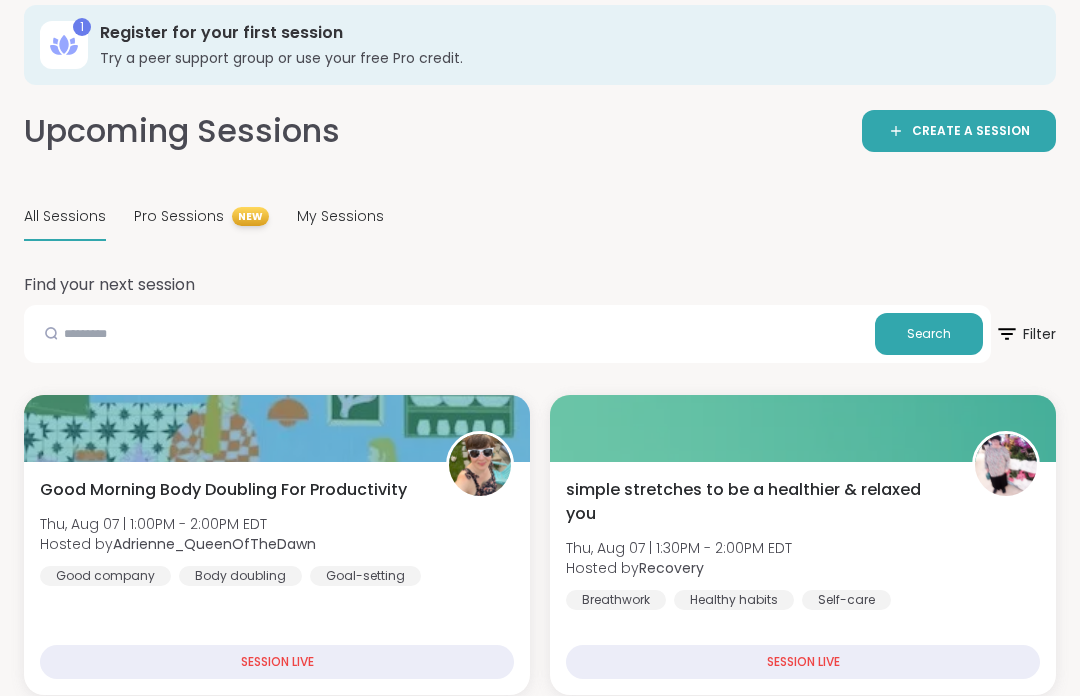 scroll, scrollTop: 92, scrollLeft: 0, axis: vertical 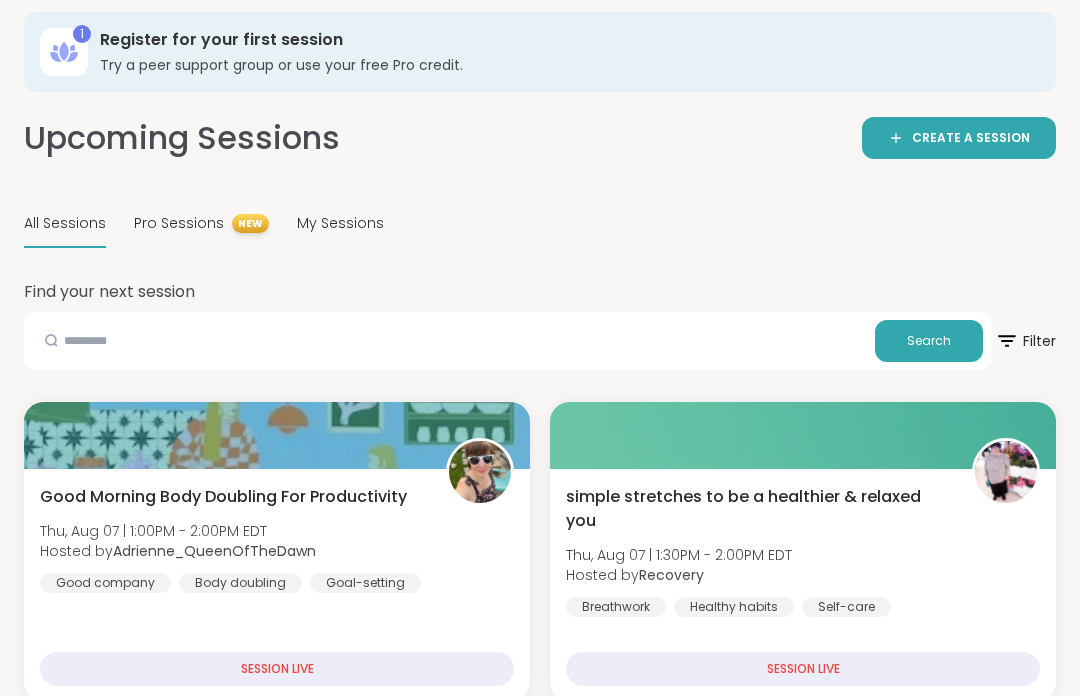 click on "All Sessions" at bounding box center [65, 223] 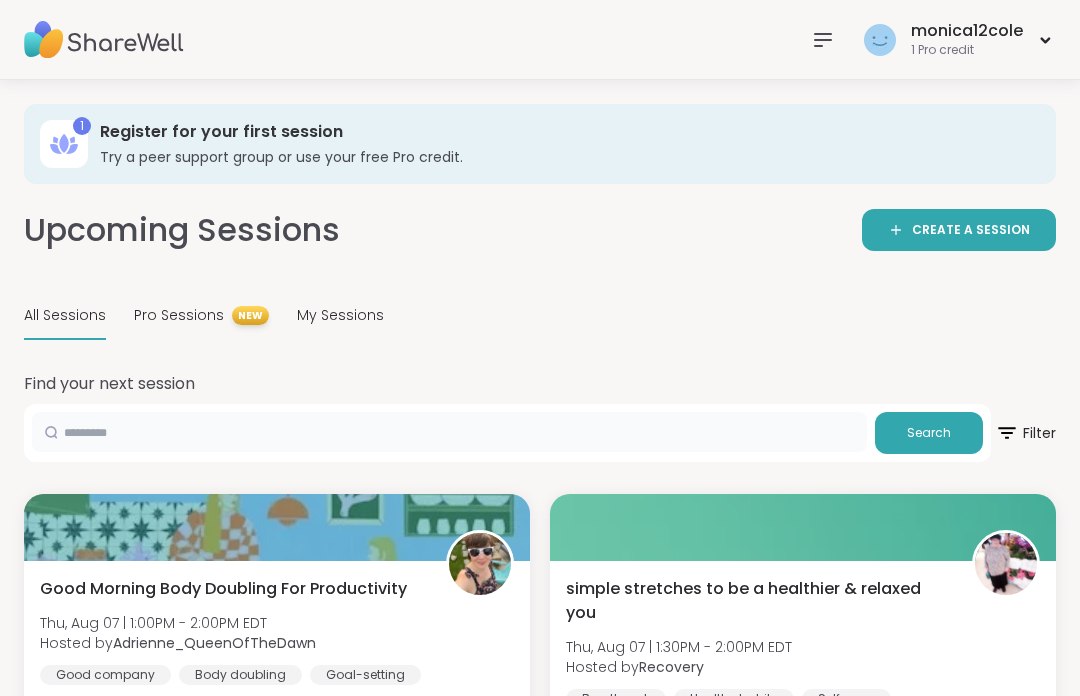 click at bounding box center [449, 432] 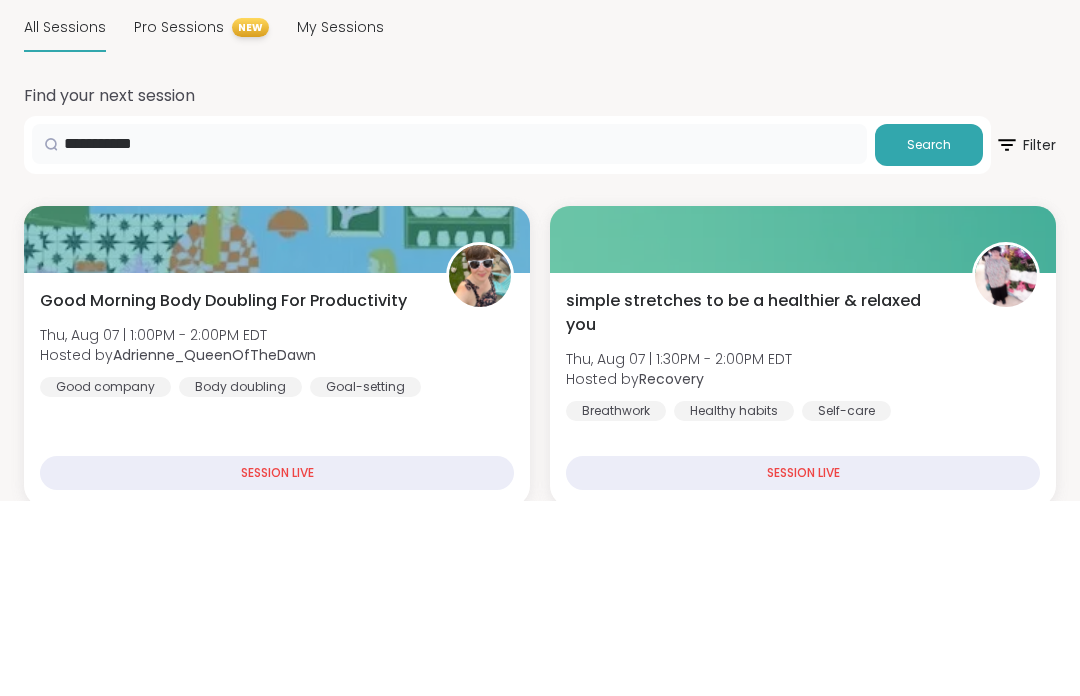 type on "**********" 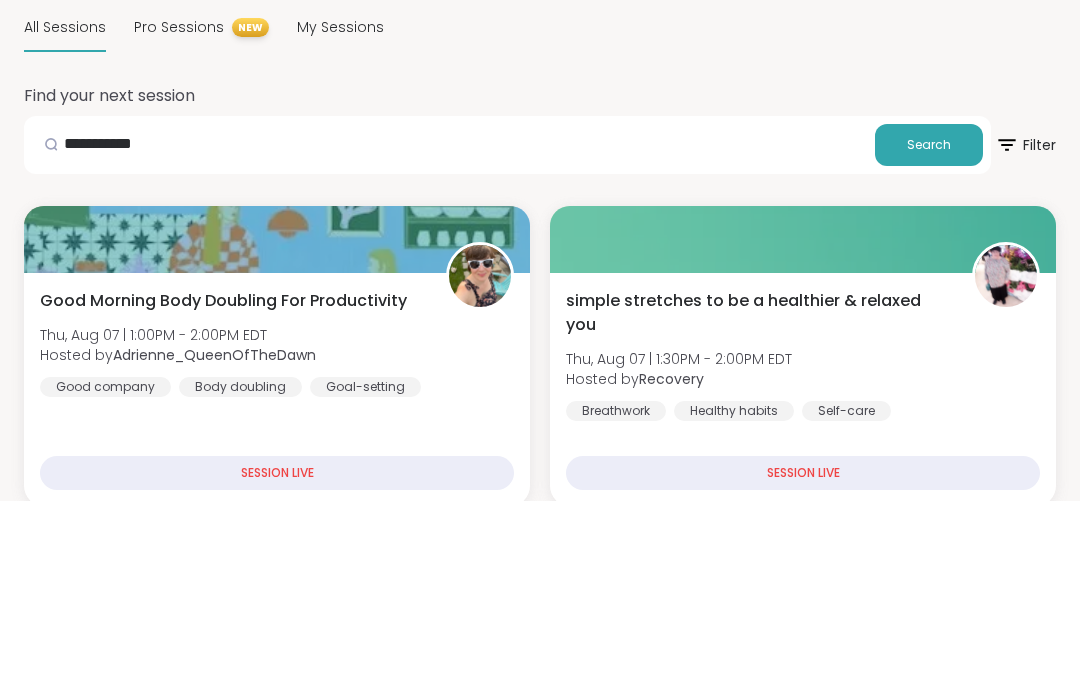 click on "Search" at bounding box center [929, 341] 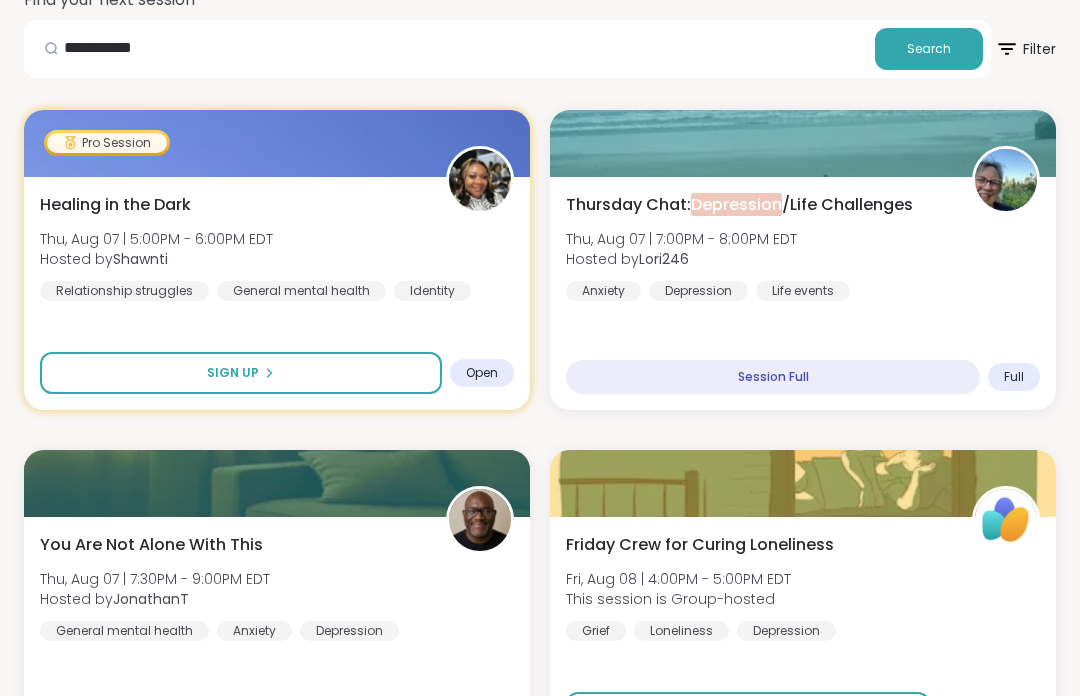 scroll, scrollTop: 380, scrollLeft: 0, axis: vertical 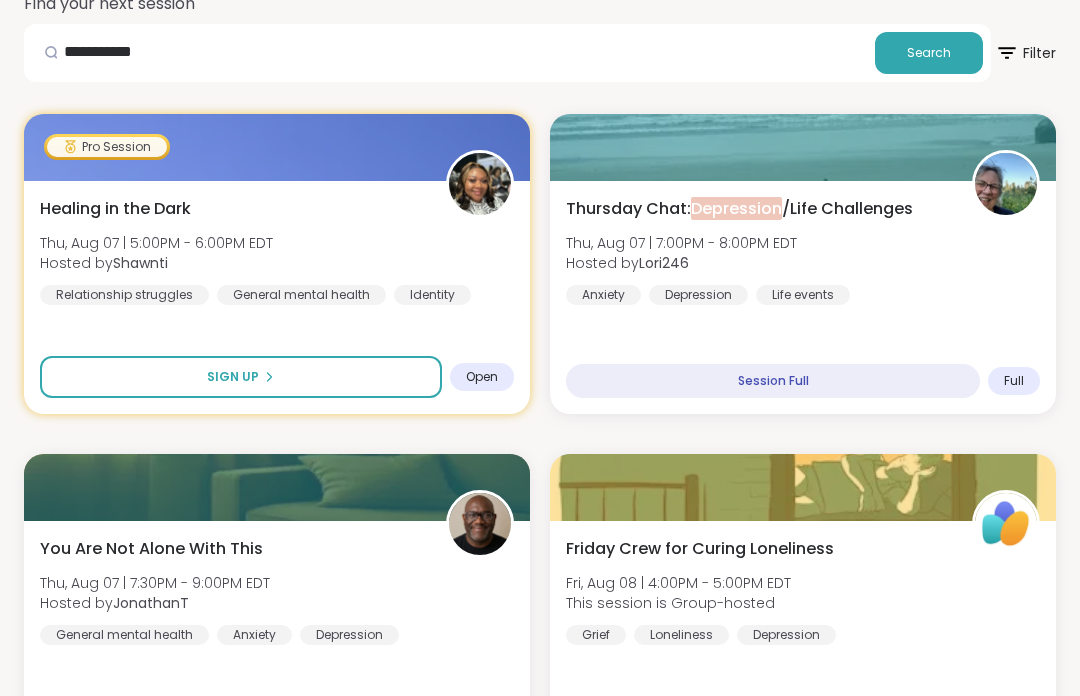 click on "Session Full" at bounding box center (773, 381) 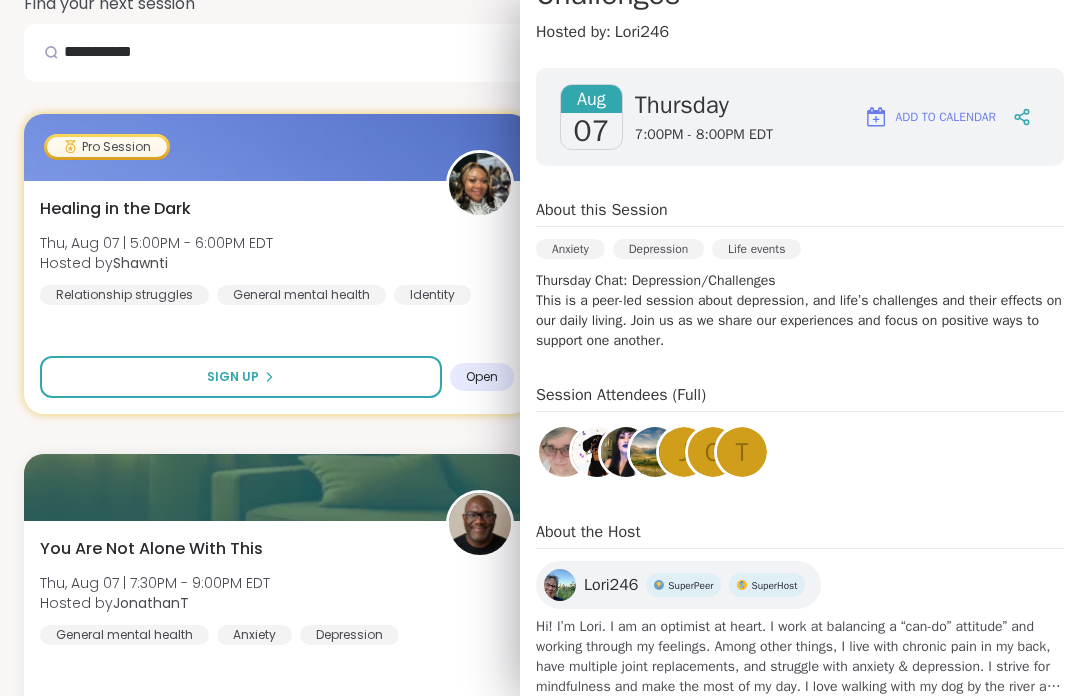 scroll, scrollTop: 260, scrollLeft: 0, axis: vertical 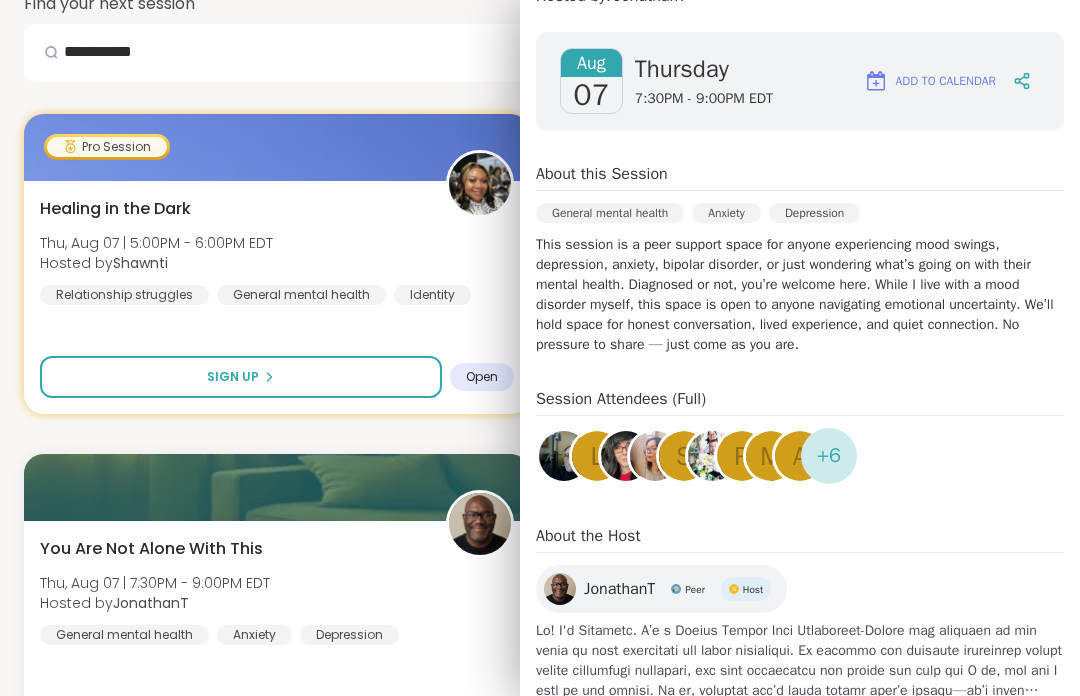 click on "Healing in the Dark [DAY], [MONTH] [DATE] | [TIME] - [TIME] [TIMEZONE] Hosted by [FIRST] Relationship struggles General mental health Identity" at bounding box center [277, 251] 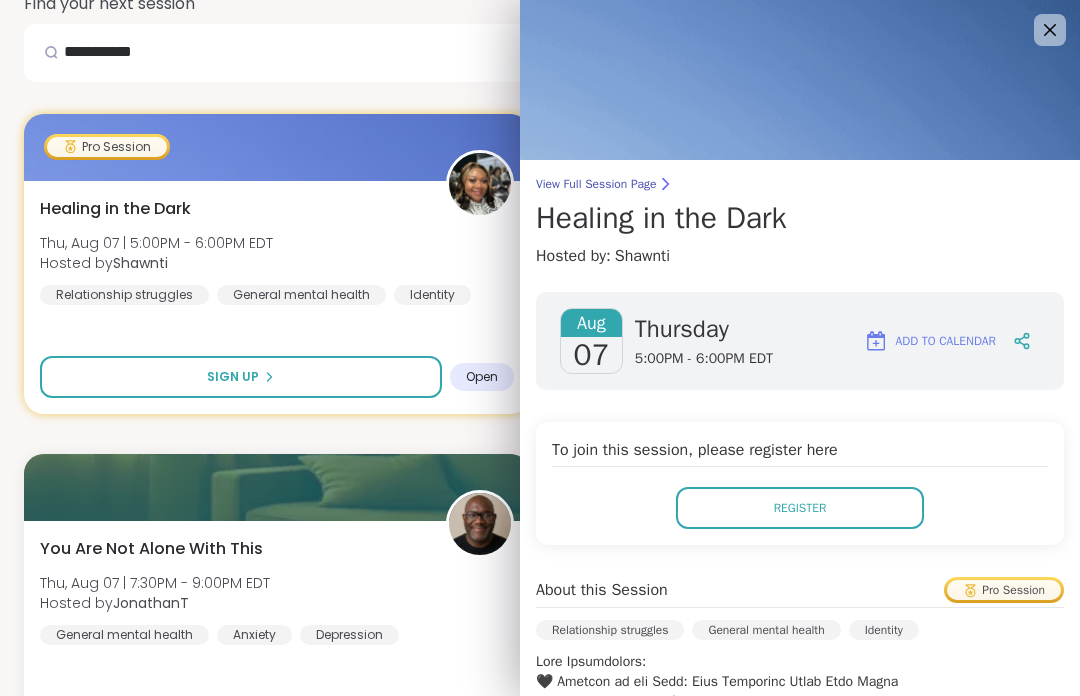 scroll, scrollTop: 0, scrollLeft: 0, axis: both 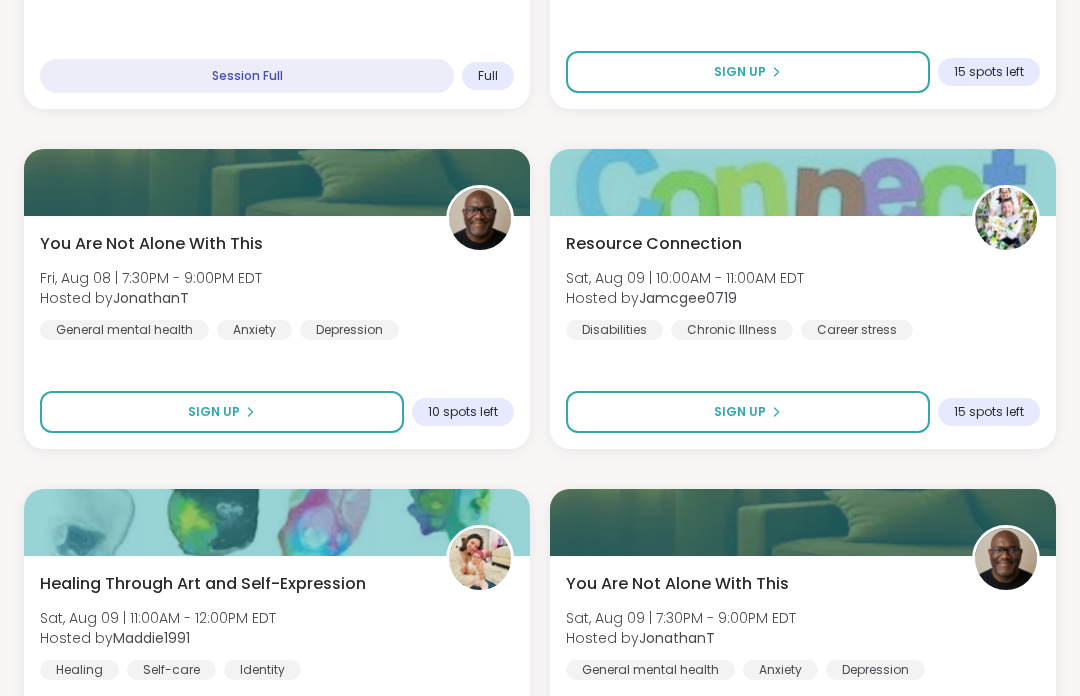 click on "Sign Up" at bounding box center [222, 412] 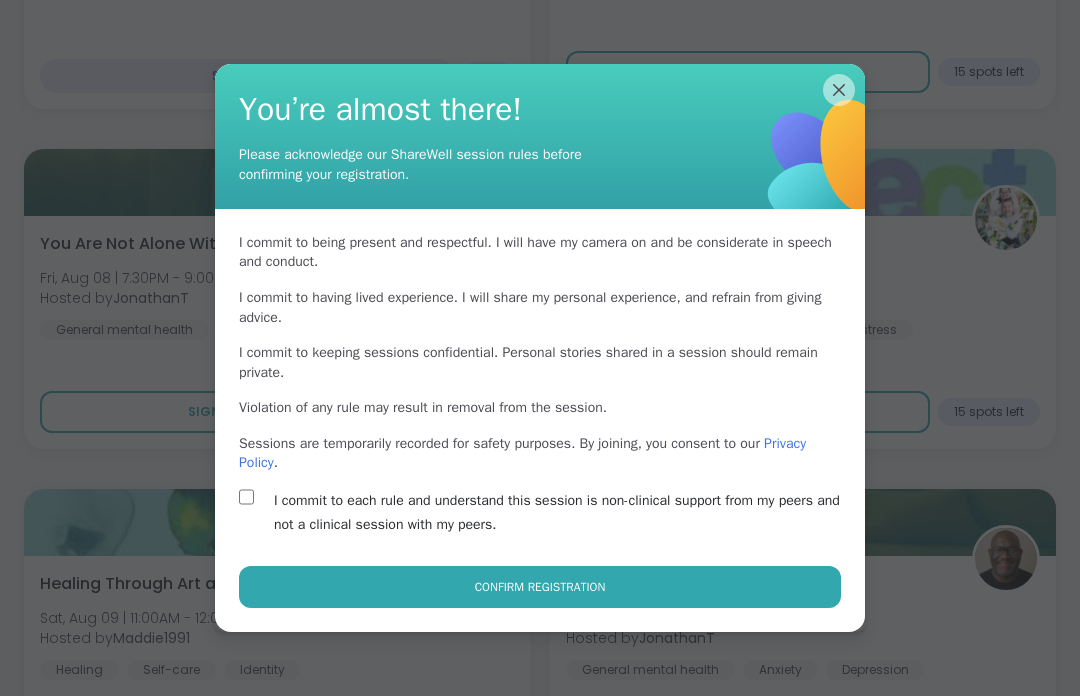 click on "Confirm Registration" at bounding box center [540, 587] 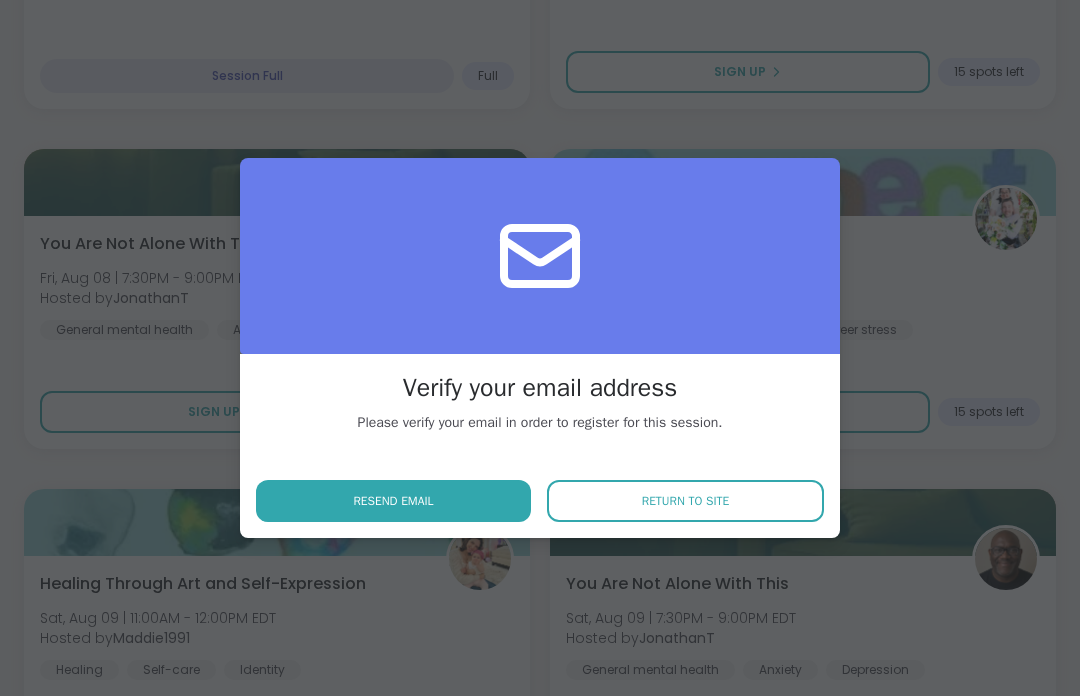 click on "Resend email" at bounding box center [393, 501] 